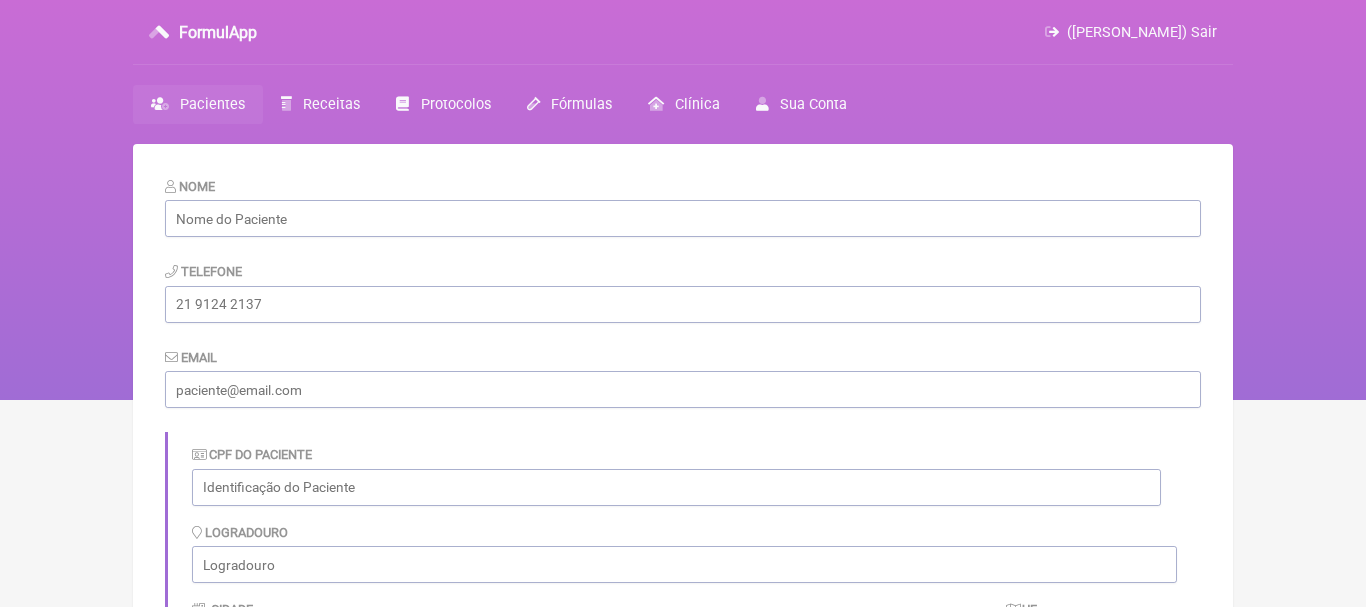 scroll, scrollTop: 0, scrollLeft: 0, axis: both 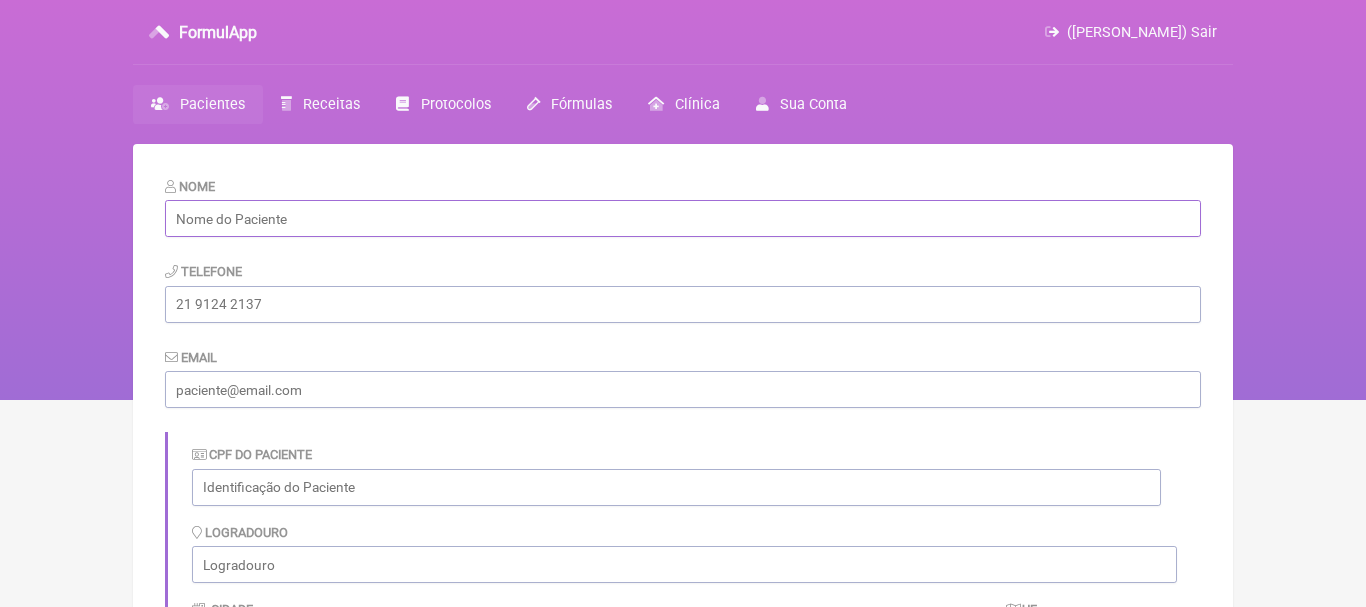 paste on "[PERSON_NAME]" 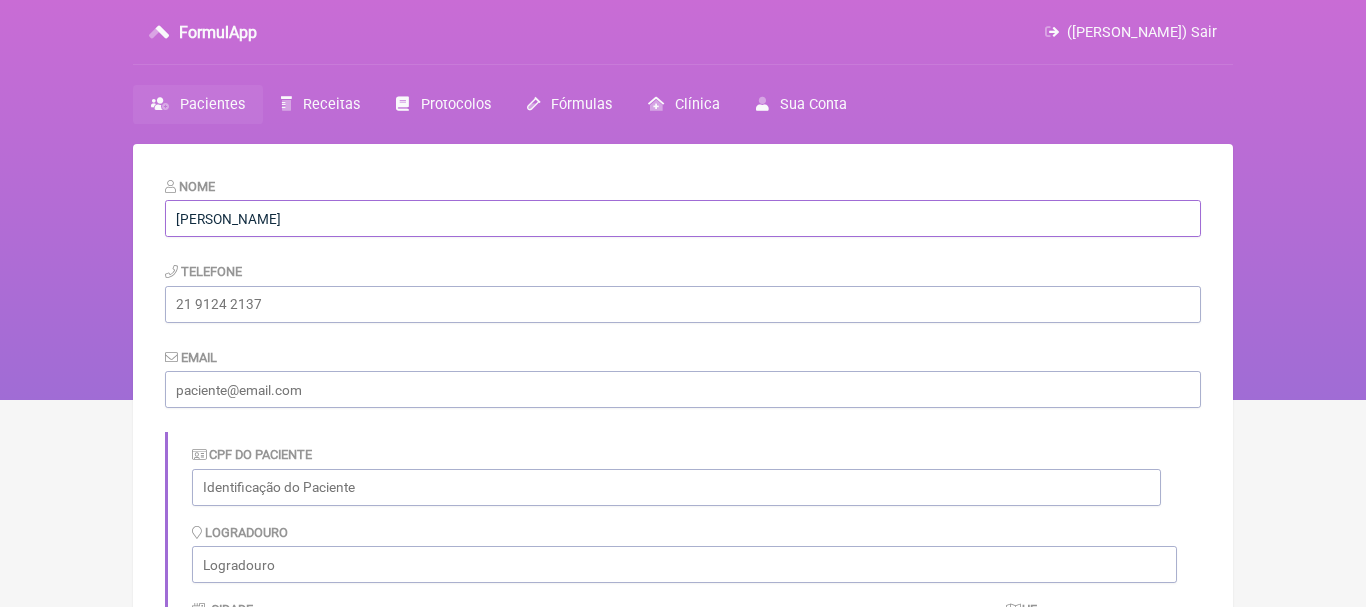 type on "Pâmela Torres Pereira Fitaroni" 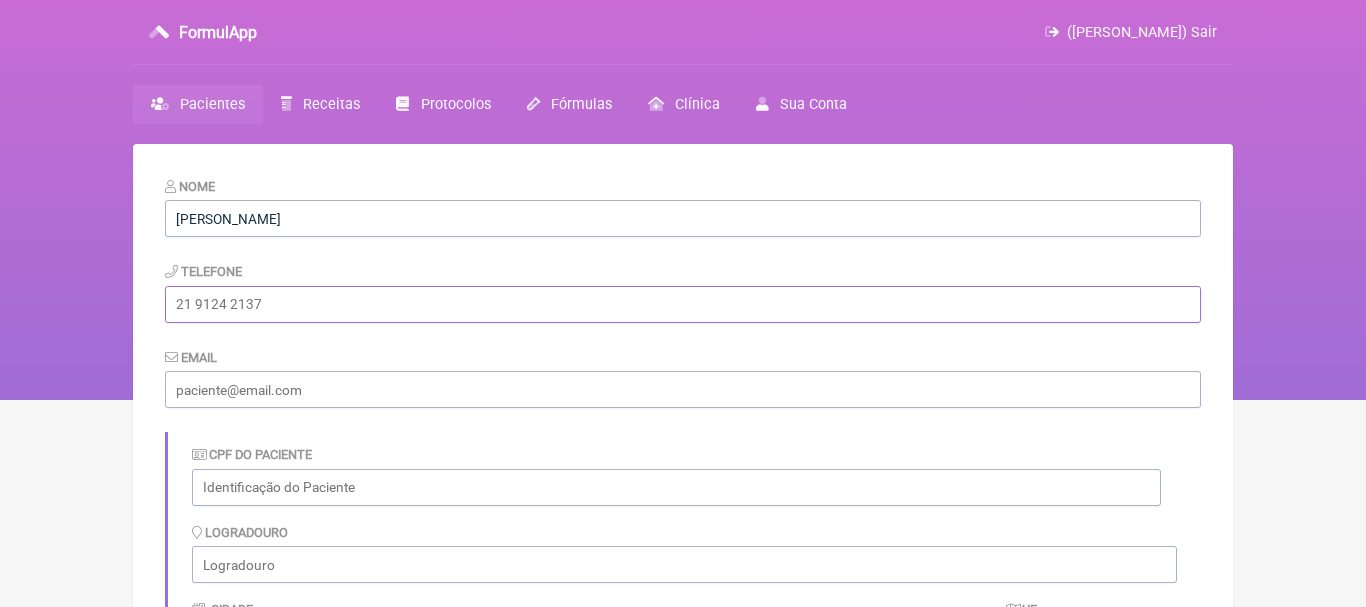 click at bounding box center (683, 304) 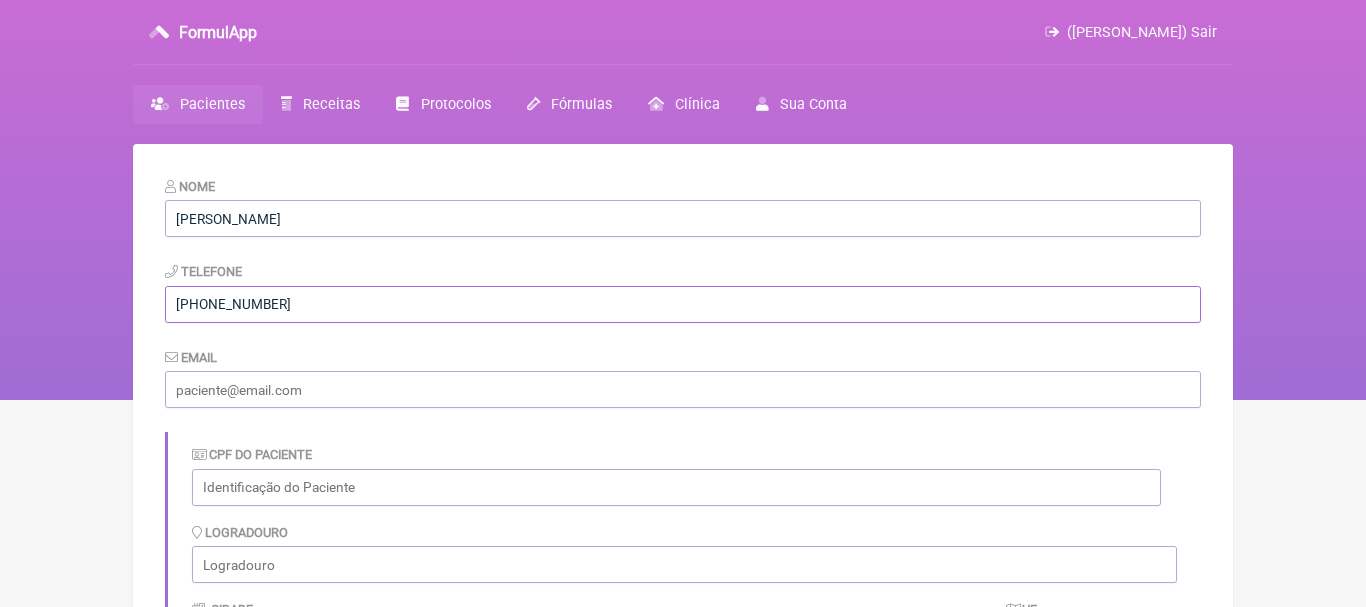 type on "[PHONE_NUMBER]" 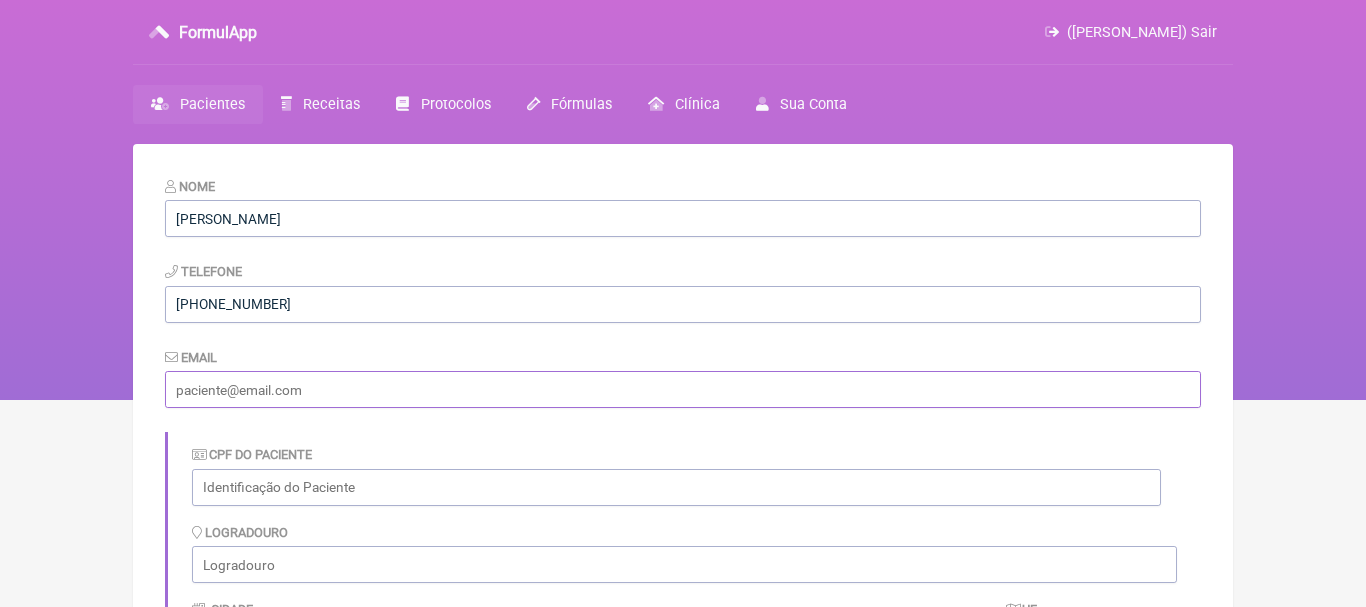click at bounding box center [683, 389] 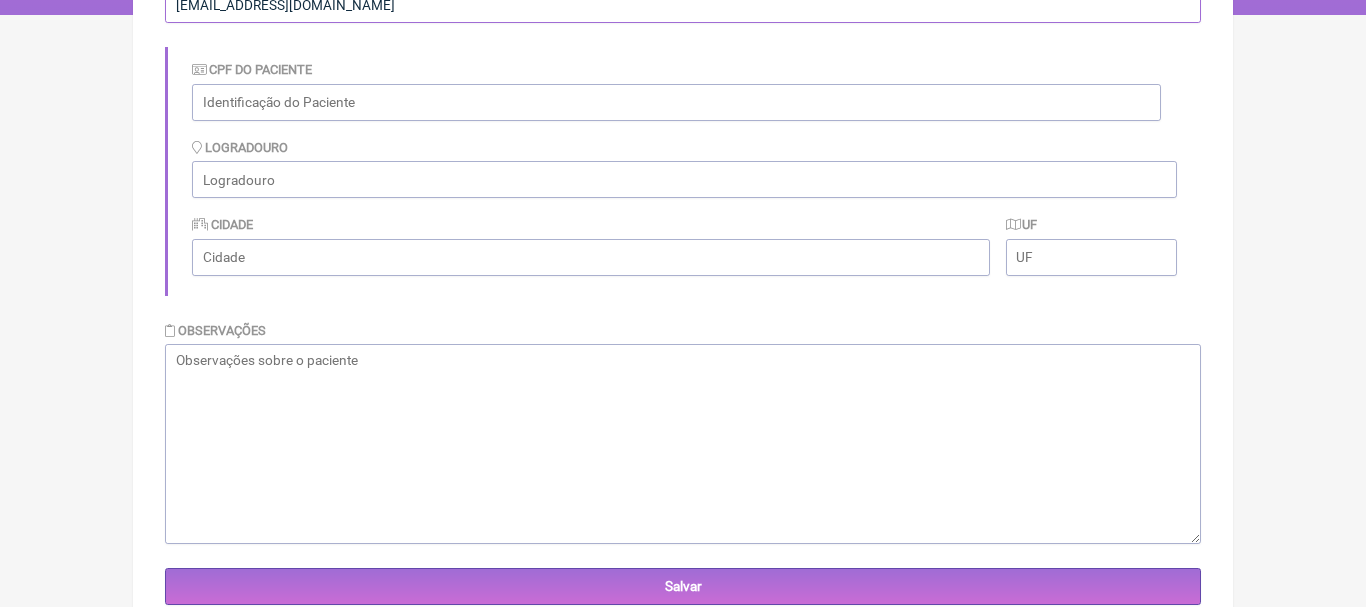 scroll, scrollTop: 440, scrollLeft: 0, axis: vertical 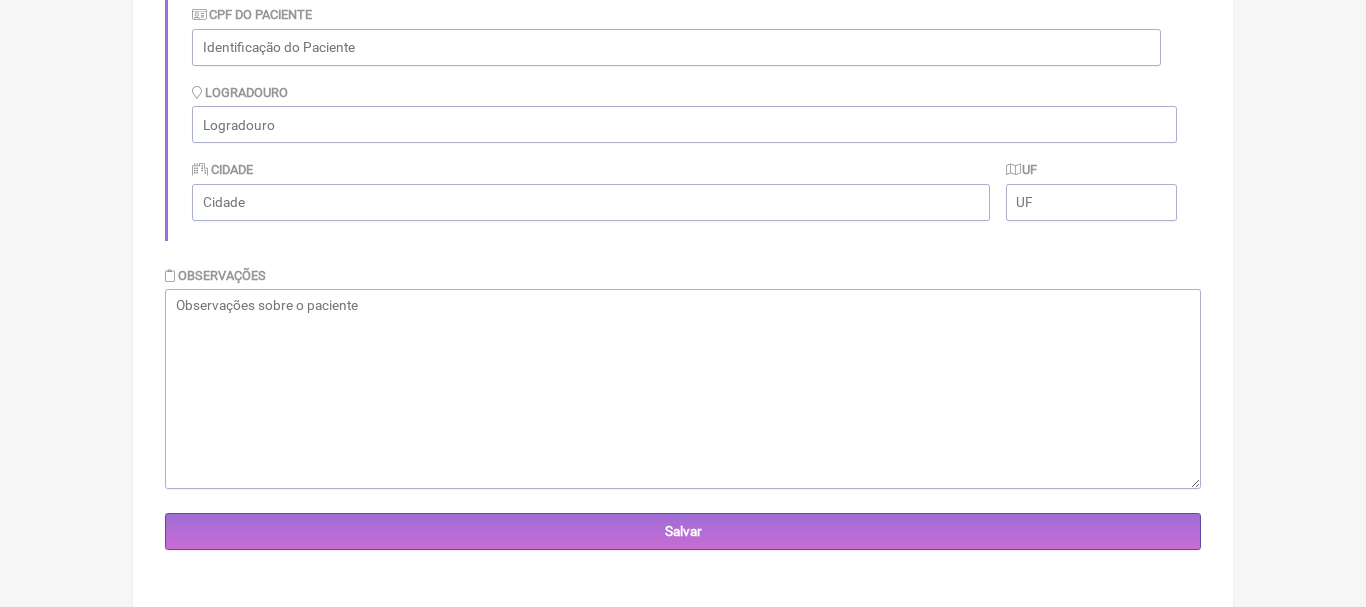 type on "[EMAIL_ADDRESS][DOMAIN_NAME]" 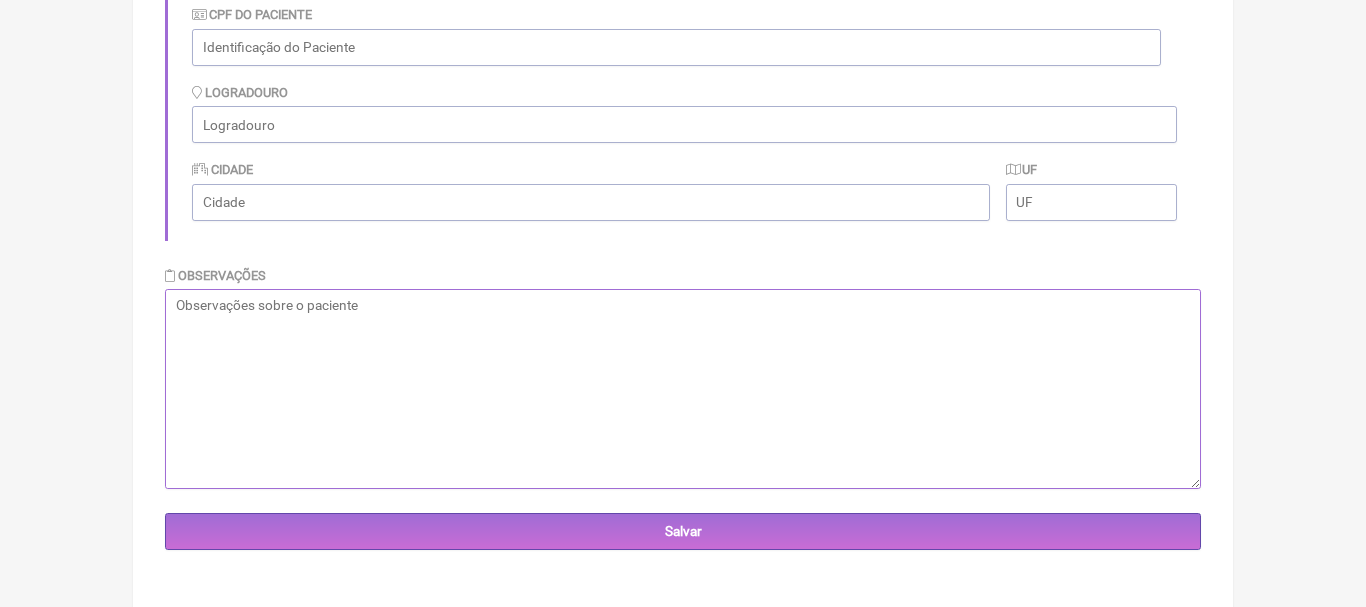 click at bounding box center (683, 389) 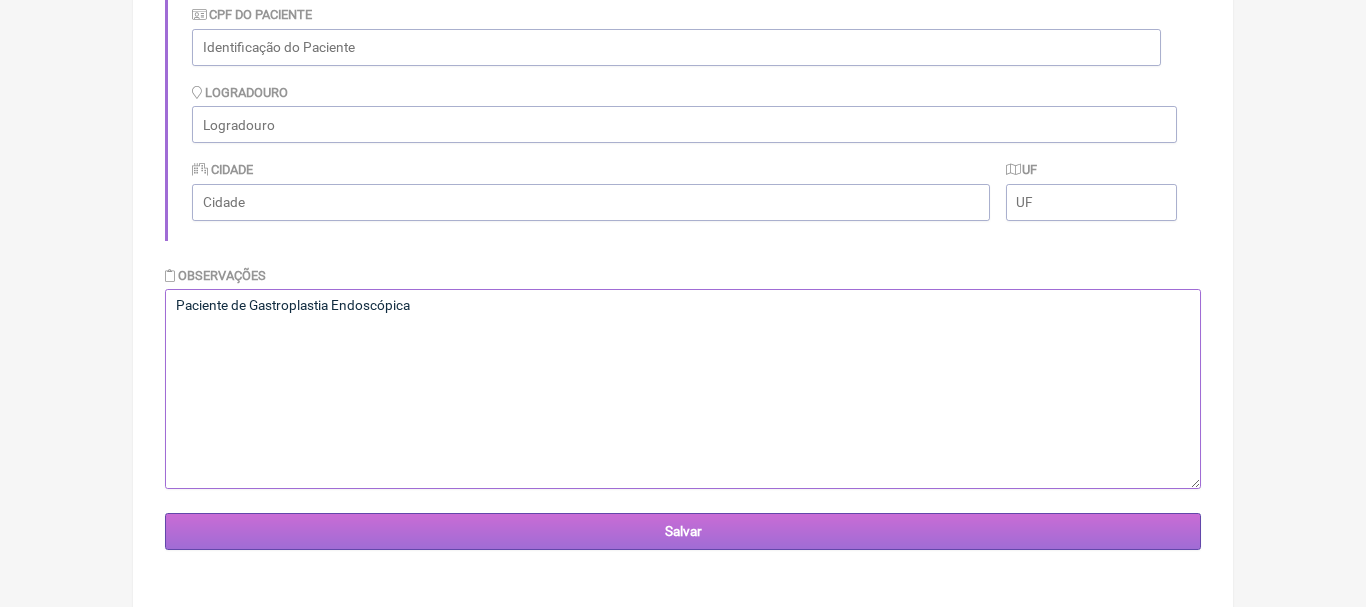 type on "Paciente de Gastroplastia Endoscópica" 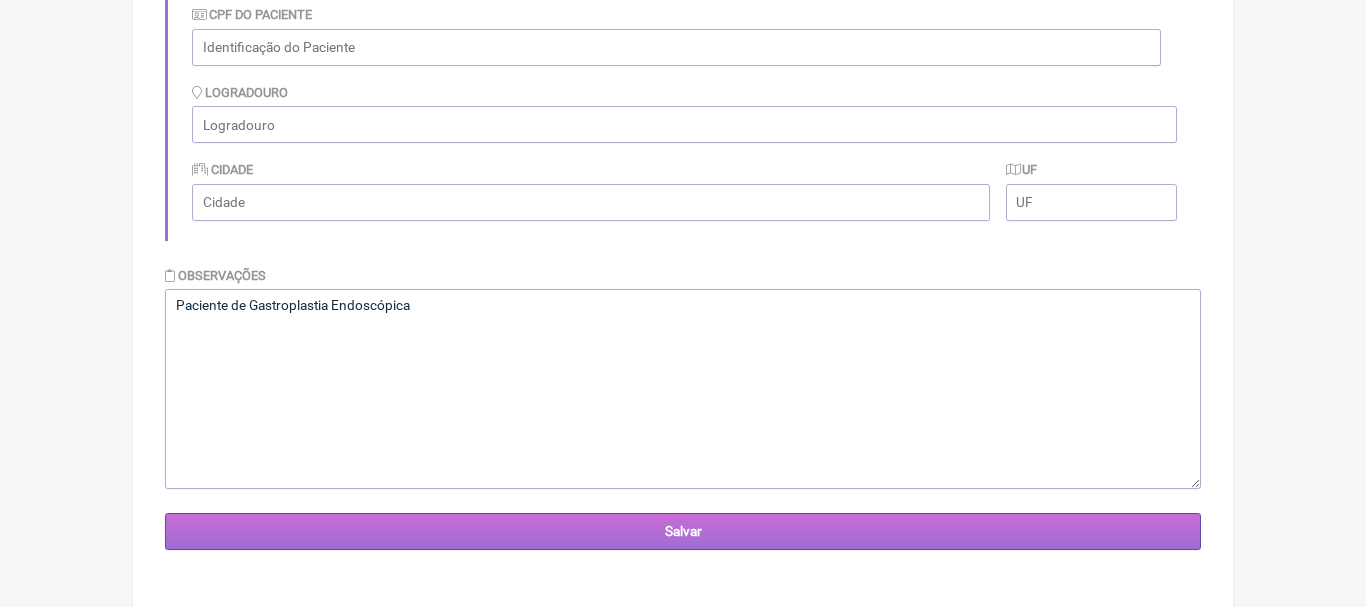 click on "Salvar" at bounding box center [683, 531] 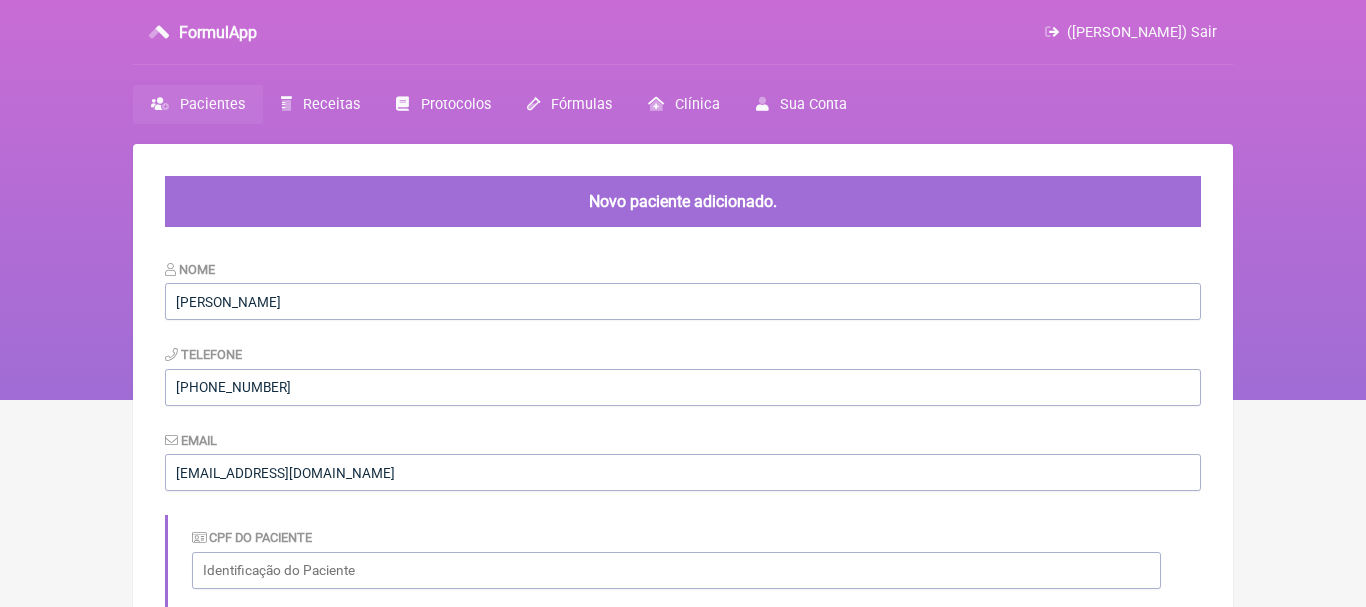 scroll, scrollTop: 0, scrollLeft: 0, axis: both 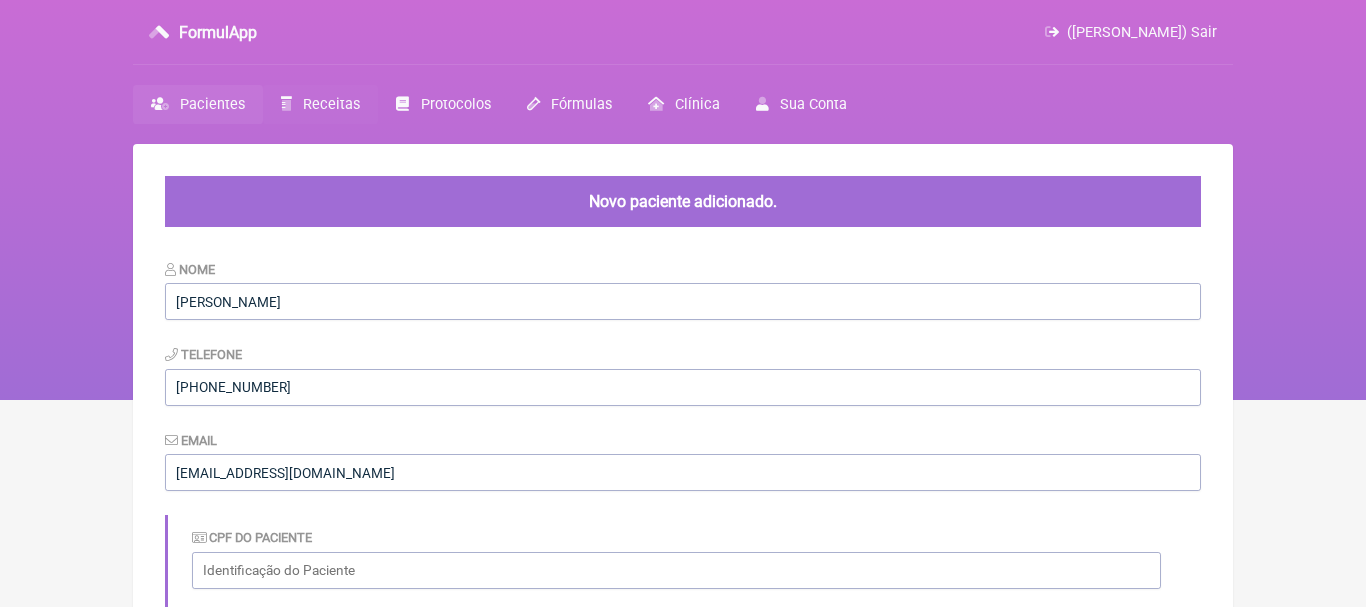 click on "Receitas" at bounding box center (331, 104) 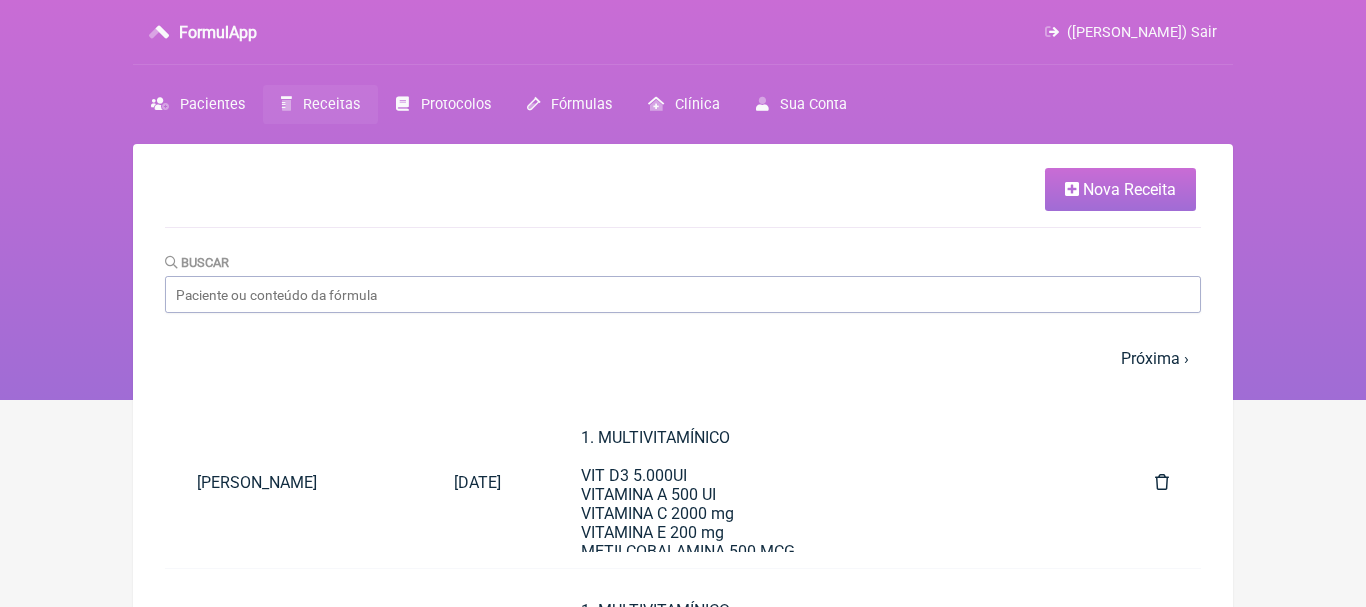 click on "Nova Receita" at bounding box center (1129, 189) 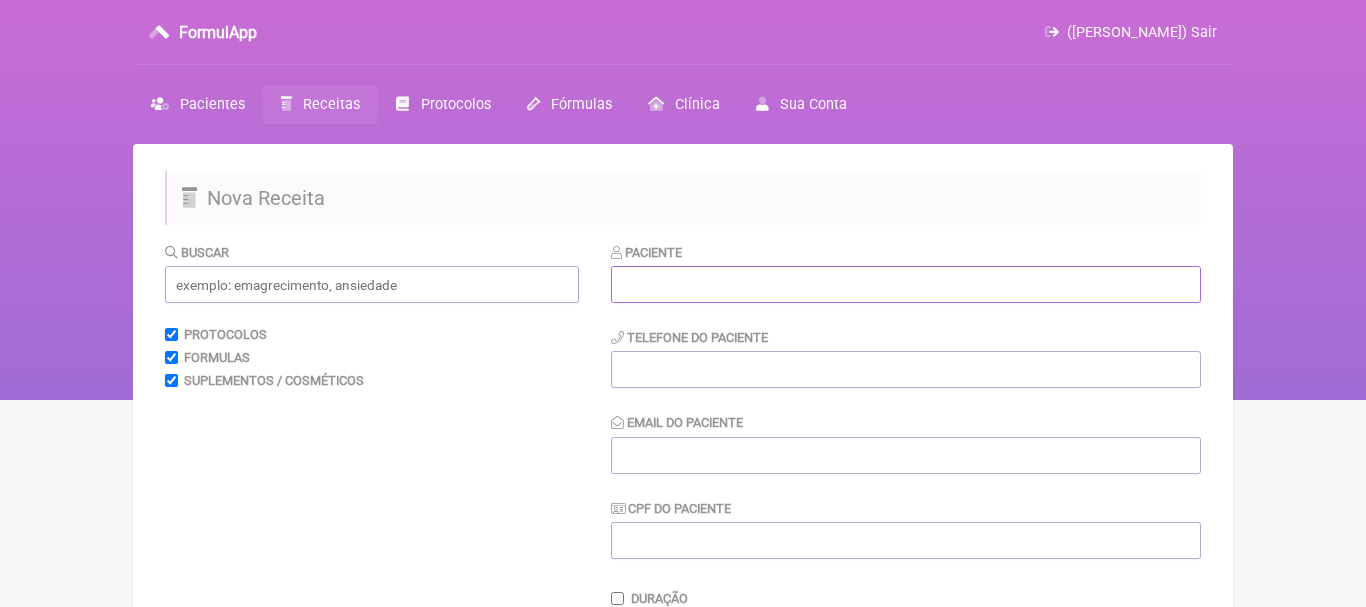click at bounding box center [906, 284] 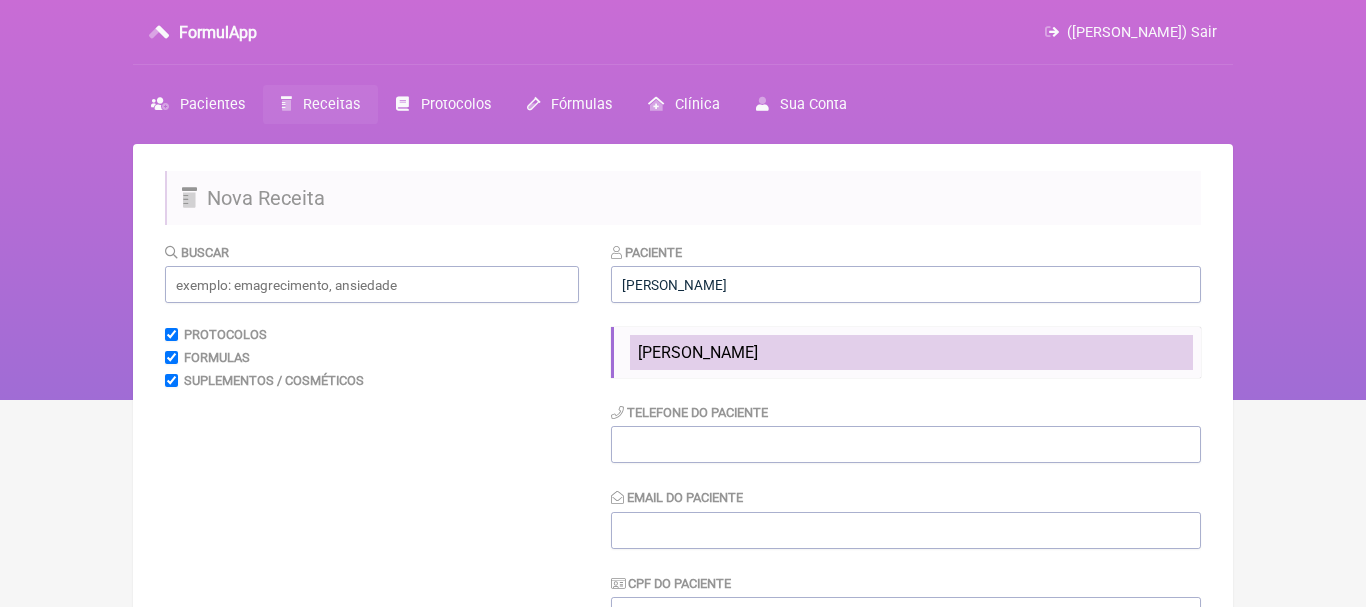 click on "Pâmela Torres Pereira Fitaroni" at bounding box center [698, 352] 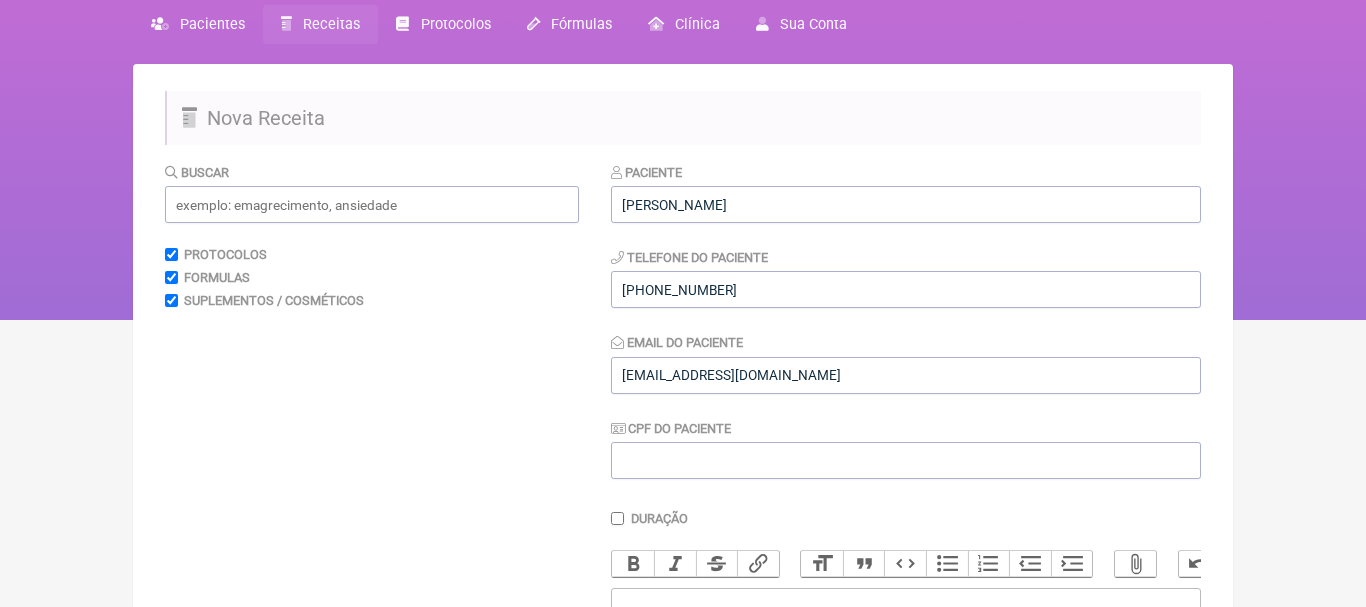 scroll, scrollTop: 103, scrollLeft: 0, axis: vertical 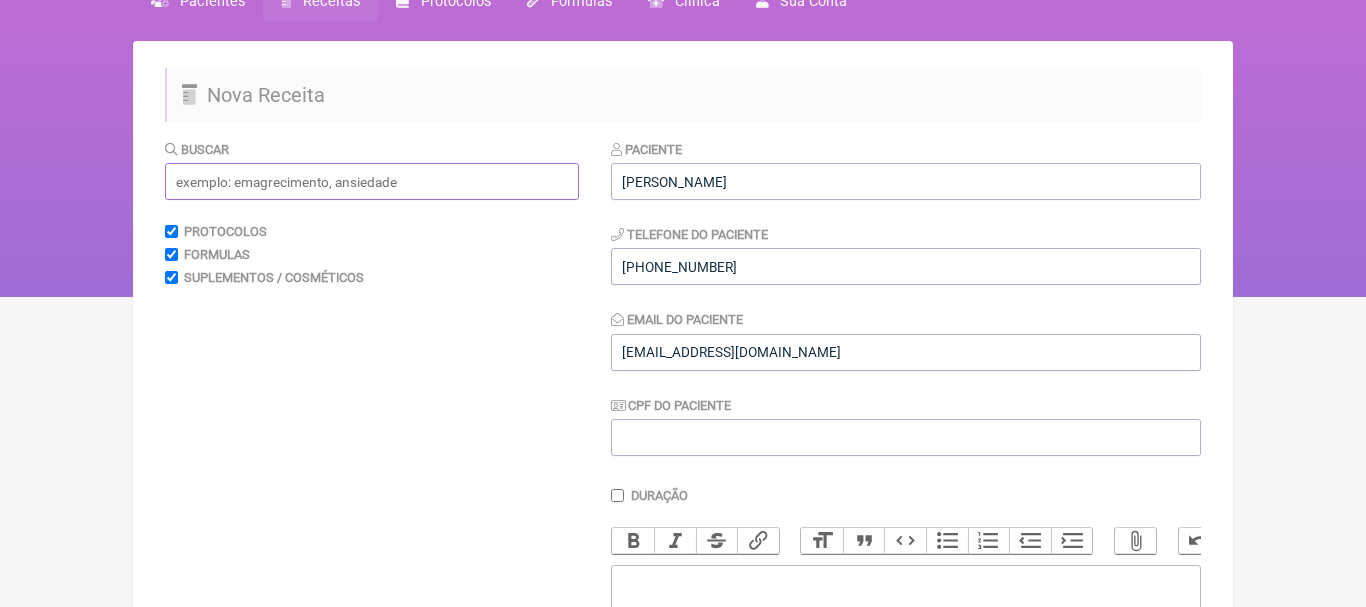 click at bounding box center (372, 181) 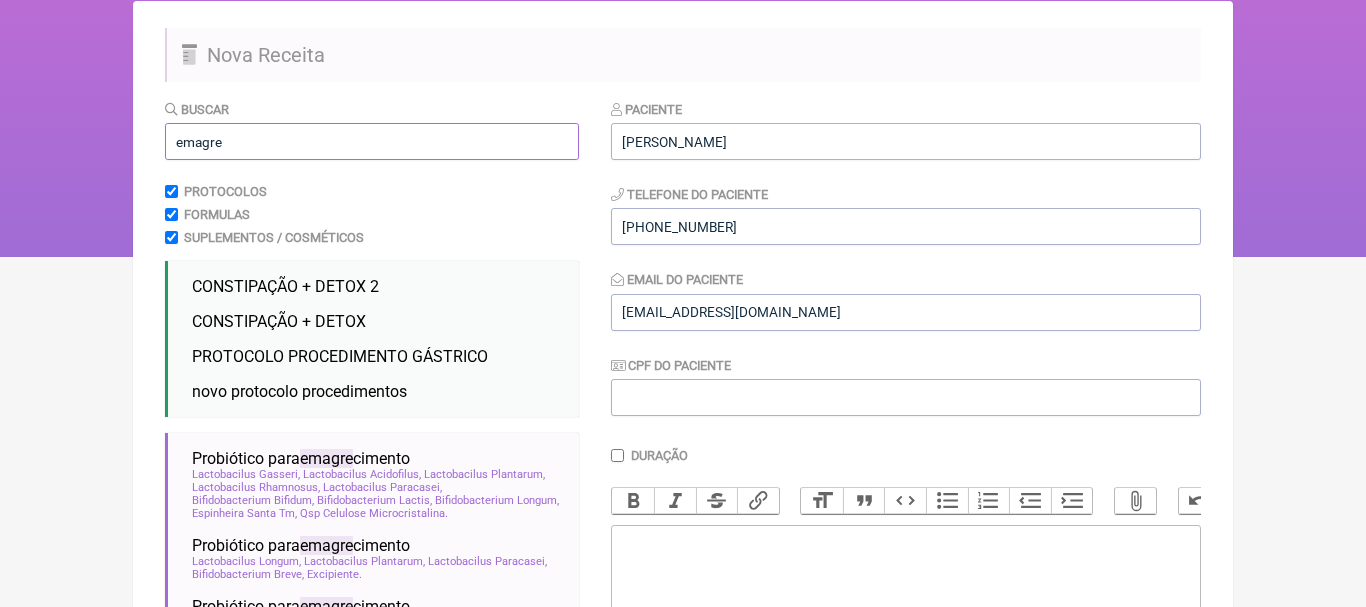 scroll, scrollTop: 171, scrollLeft: 0, axis: vertical 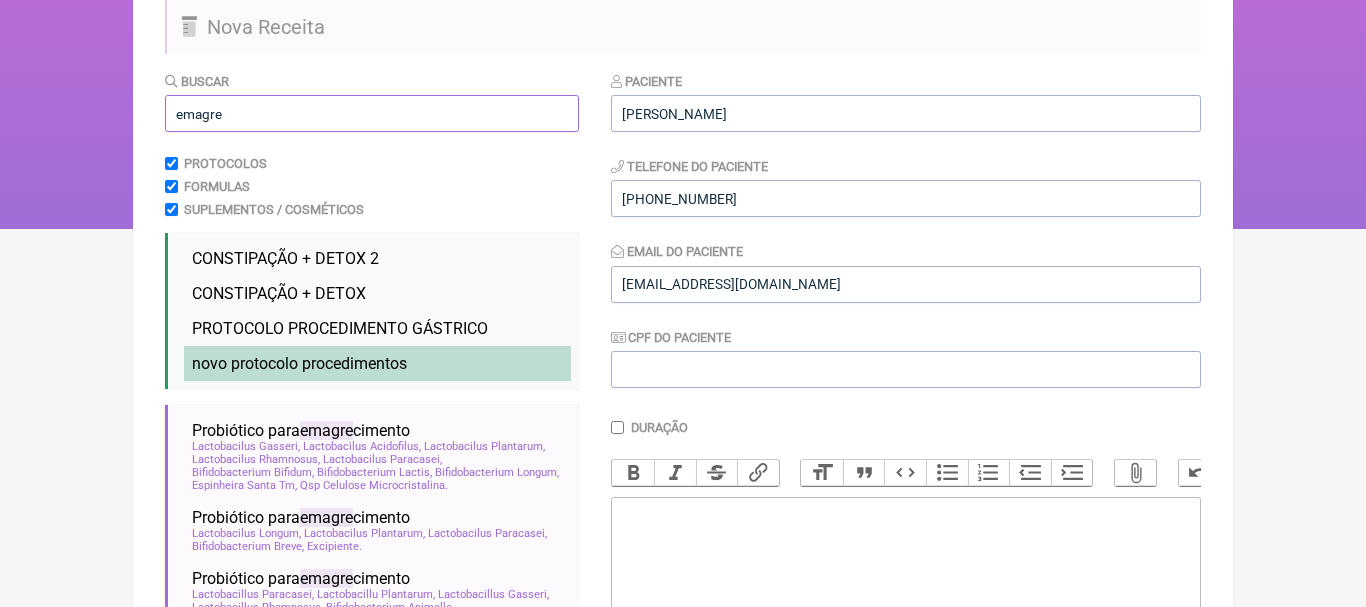 type on "emagre" 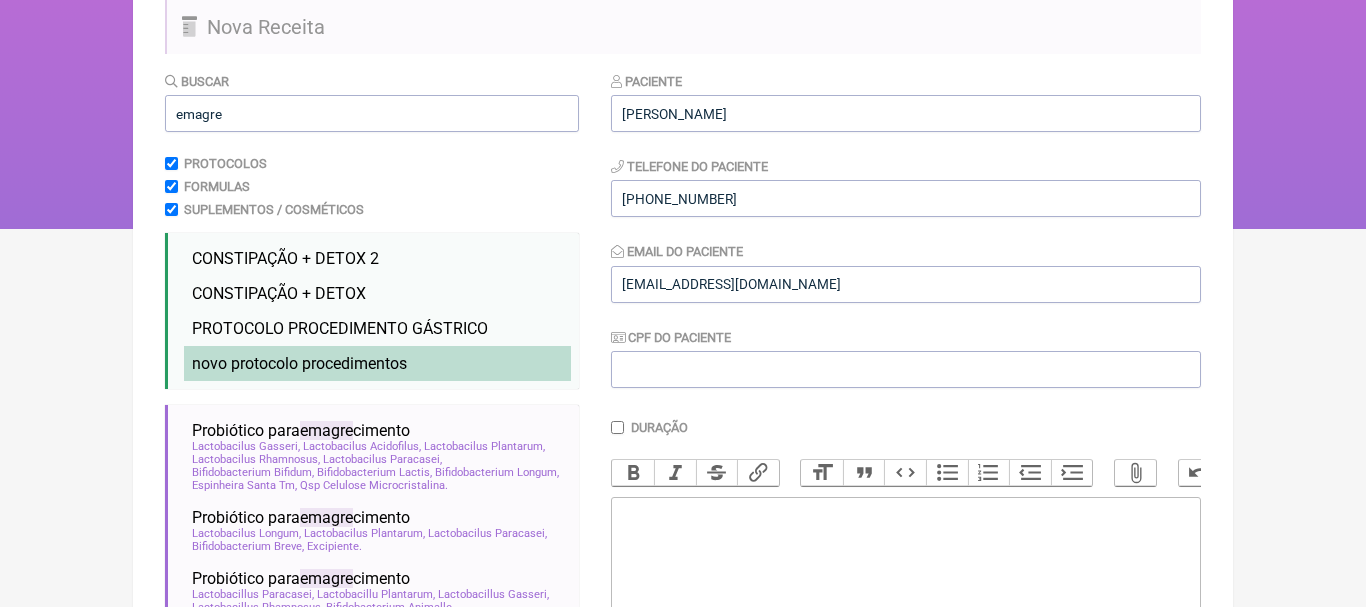 click on "novo protocolo procedimentos
emagre cimento novo" at bounding box center [377, 363] 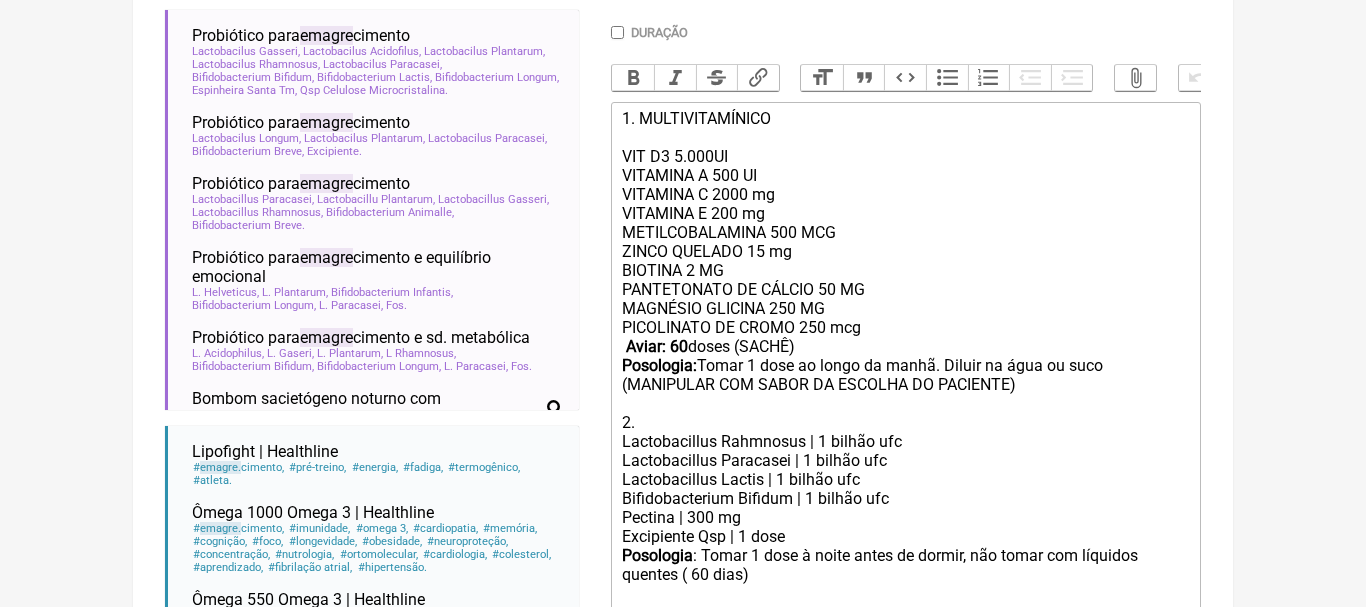 scroll, scrollTop: 568, scrollLeft: 0, axis: vertical 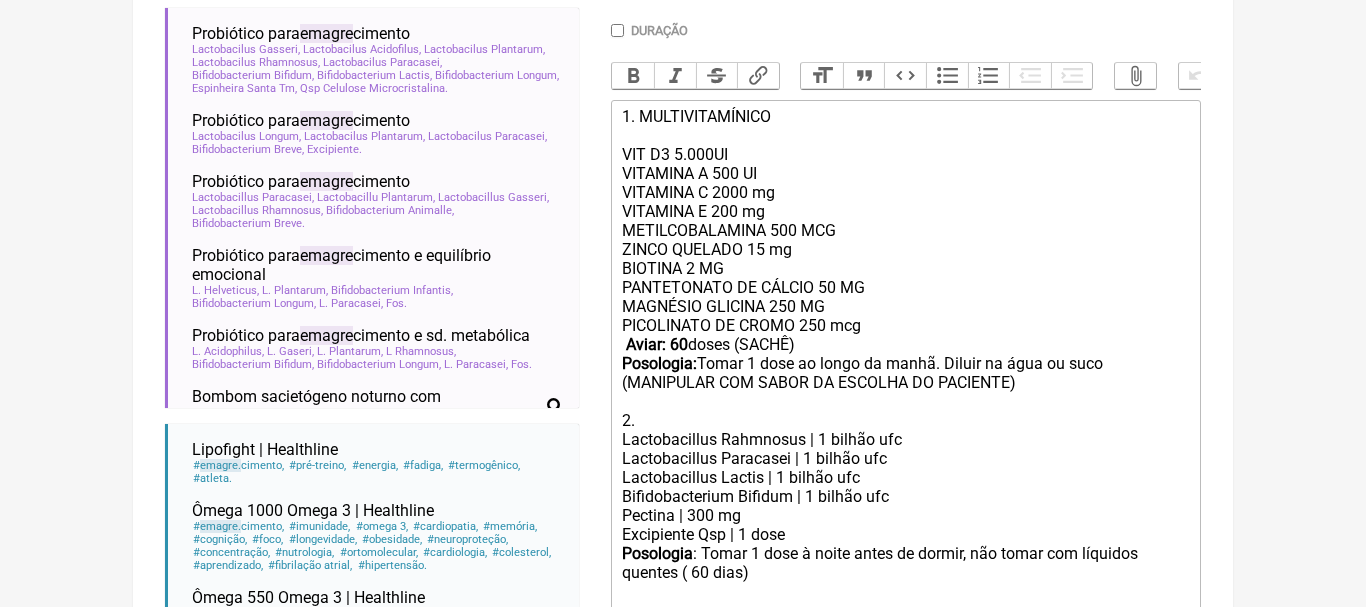 click on "PANTETONATO DE CÁLCIO 50 MG MAGNÉSIO GLICINA 250 MG PICOLINATO DE CROMO 250 mcg   Aviar: 60  doses (SACHÊ)   Posologia:  Tomar 1 dose ao longo da manhã. Diluir na água ou suco (MANIPULAR COM SABOR DA ESCOLHA DO PACIENTE)  2." 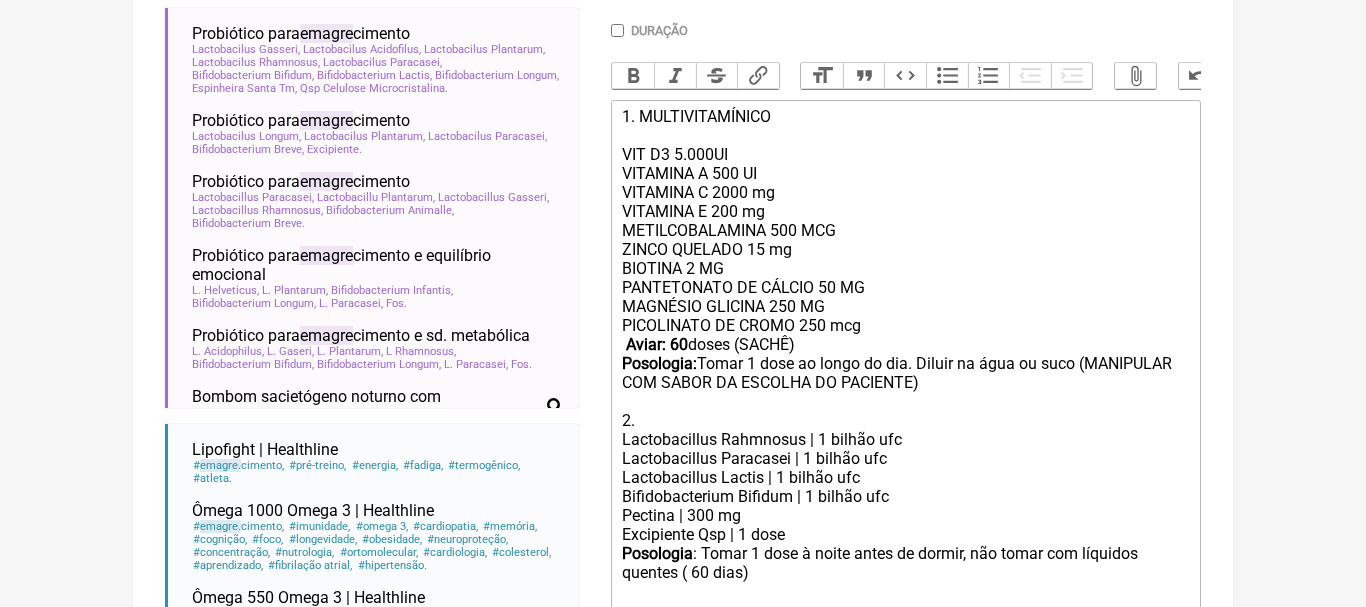 click on "PANTETONATO DE CÁLCIO 50 MG MAGNÉSIO GLICINA 250 MG PICOLINATO DE CROMO 250 mcg   Aviar: 60  doses (SACHÊ)   Posologia:  Tomar 1 dose ao longo do dia. Diluir na água ou suco (MANIPULAR COM SABOR DA ESCOLHA DO PACIENTE)  2." 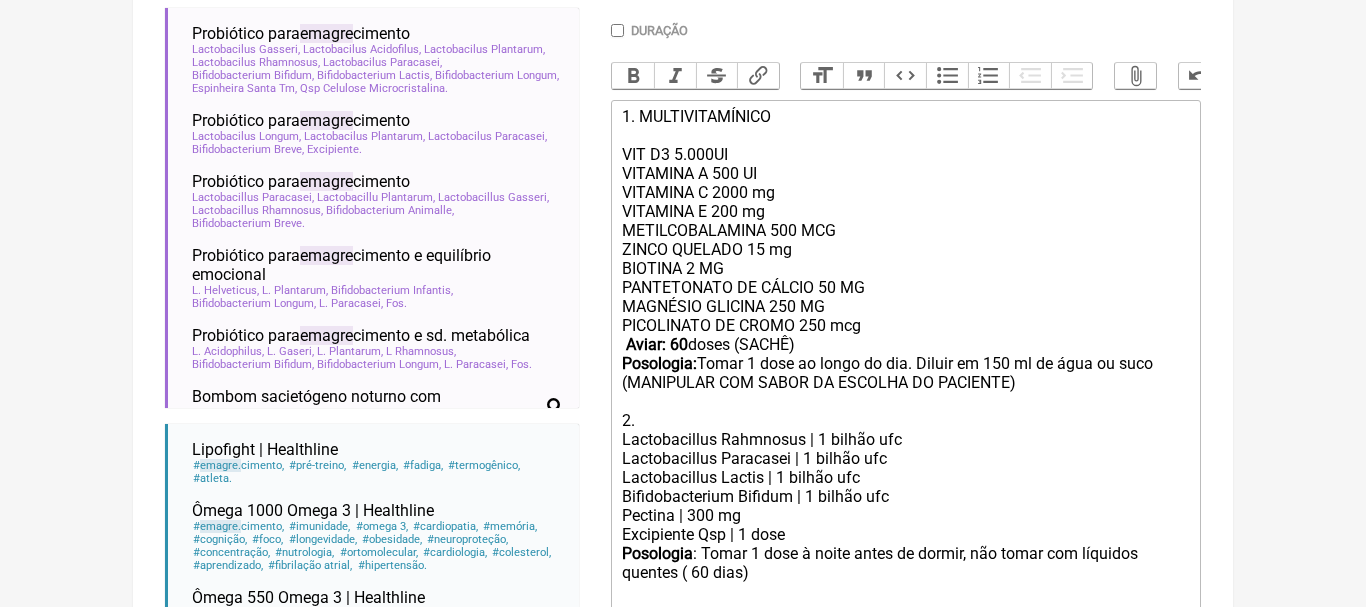click on "Aviar: 60" 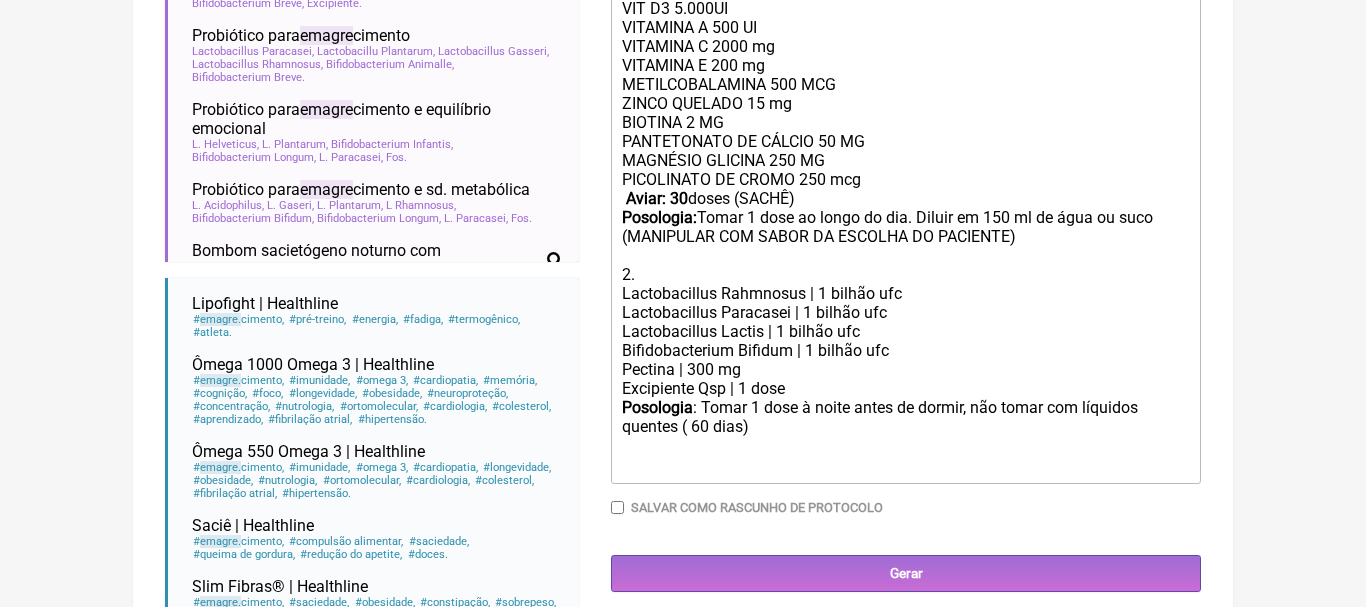 scroll, scrollTop: 746, scrollLeft: 0, axis: vertical 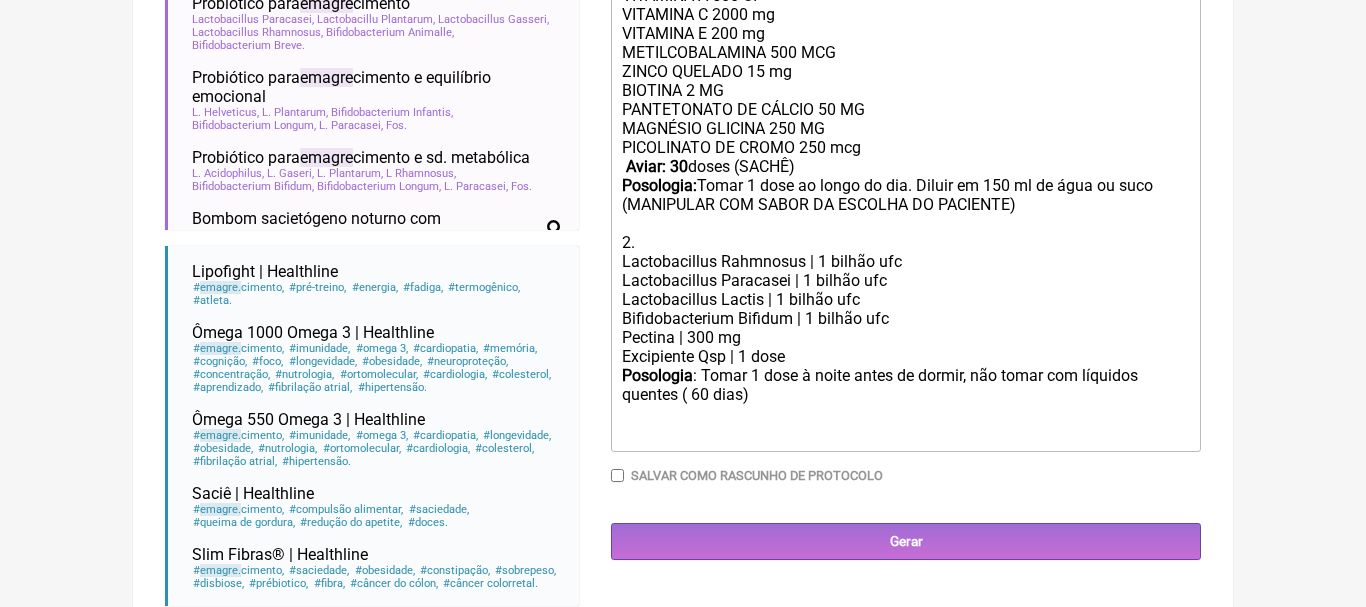 click on "Posologia : Tomar 1 dose à noite antes de dormir, não tomar com líquidos quentes ㅤ( 60 dias)" 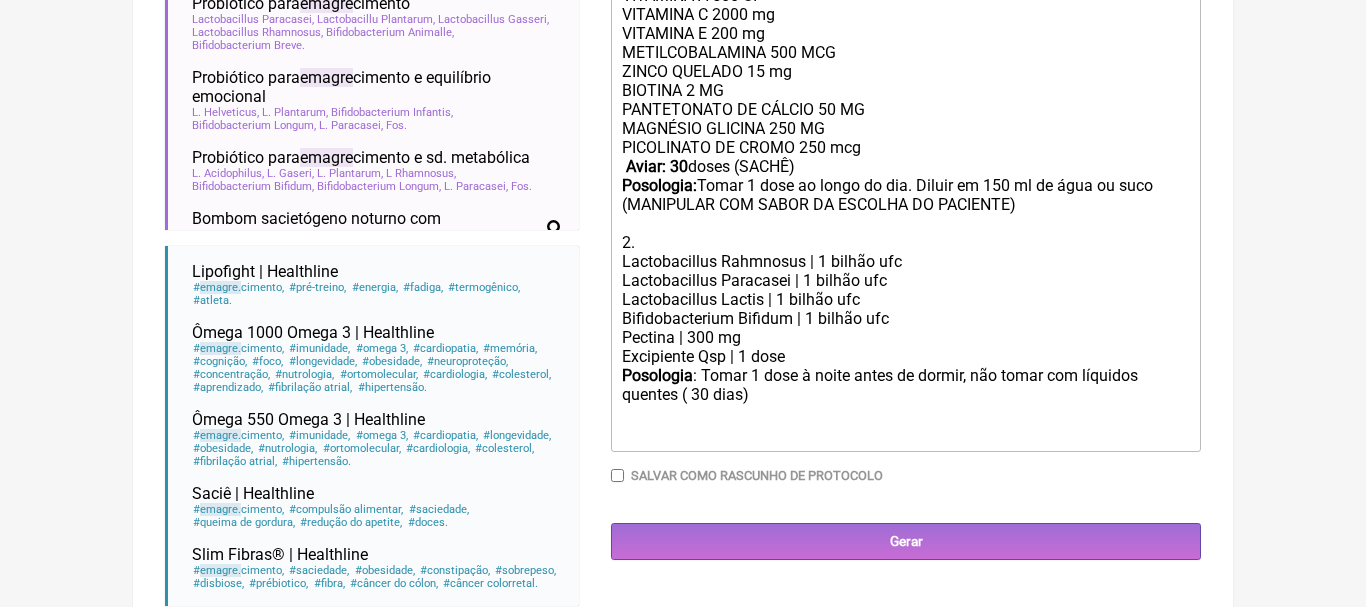 type on "<div>1. MULTIVITAMÍNICO<br><br>VIT D3 5.000UI<br>VITAMINA A 500 UI<br>&nbsp;VITAMINA C 2000 mg<br>&nbsp;VITAMINA E 200 mg<br>&nbsp;METILCOBALAMINA 500 MCG<br>&nbsp;ZINCO QUELADO 15 mg</div><div>BIOTINA 2 MG</div><div>PANTETONATO DE CÁLCIO 50 MG<br>MAGNÉSIO GLICINA 250 MG<br>PICOLINATO DE CROMO 250 mcg<br>&nbsp;<strong>Aviar: 30</strong> doses (SACHÊ)<br> <strong>Posologia: </strong>Tomar 1 dose ao longo do dia. Diluir em 150 ml de água ou suco (MANIPULAR COM SABOR DA ESCOLHA DO PACIENTE)&nbsp;<br><br>2.&nbsp;</div><div>Lactobacillus Rahmnosus | 1 bilhão ufc</div><div>Lactobacillus Paracasei | 1 bilhão ufc</div><div>Lactobacillus Lactis | 1 bilhão ufc</div><div>Bifidobacterium Bifidum | 1 bilhão ufc</div><div>Pectina | 300 mg</div><div>Excipiente Qsp | 1 dose</div><div><strong>Posologia</strong>: Tomar 1 dose à noite antes de dormir, não tomar com líquidos quentes ㅤ( 30 dias)<br><br><br></div>" 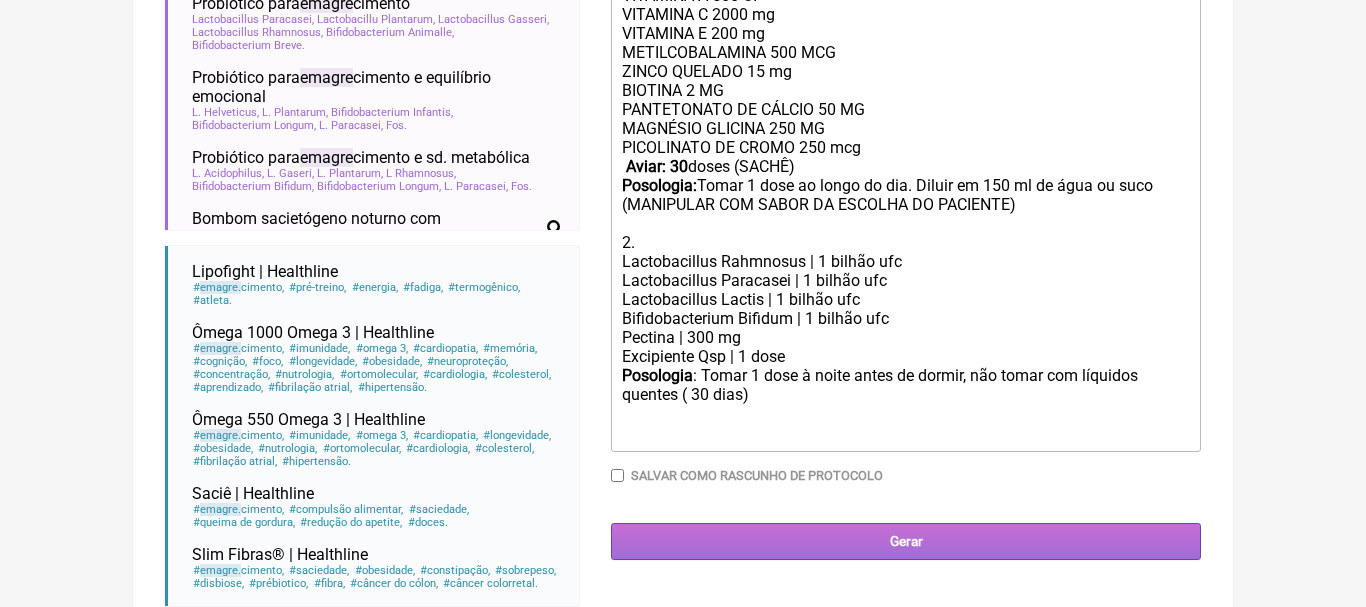 click on "Gerar" at bounding box center (906, 541) 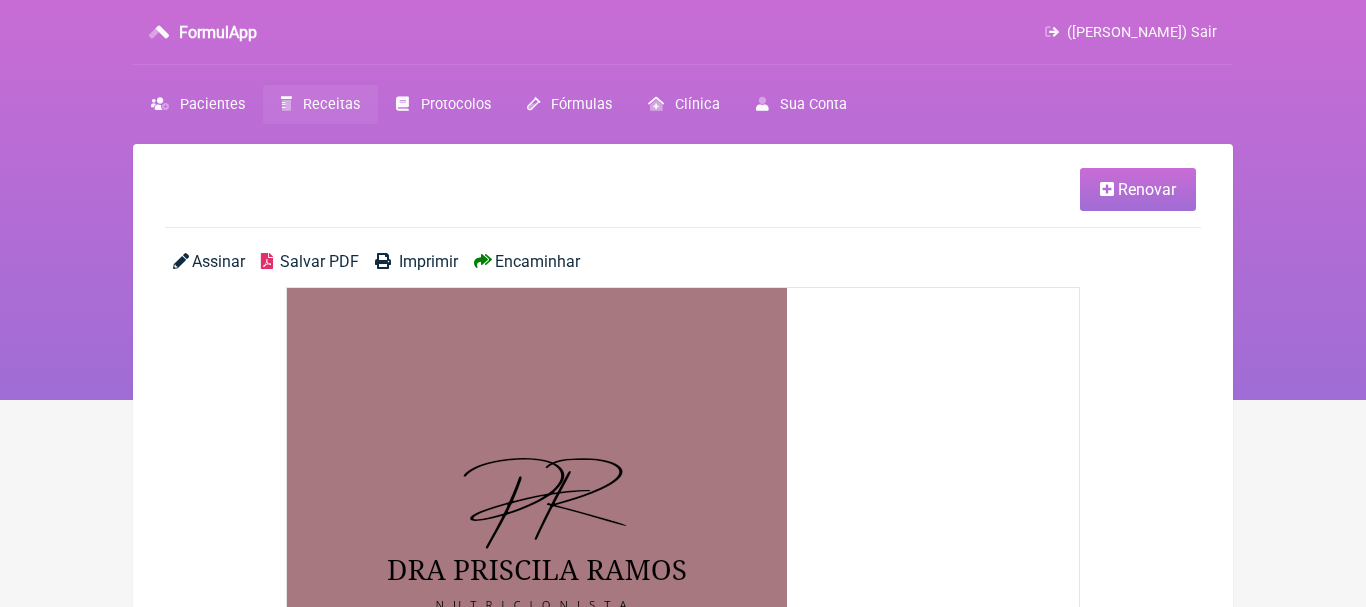 scroll, scrollTop: 0, scrollLeft: 0, axis: both 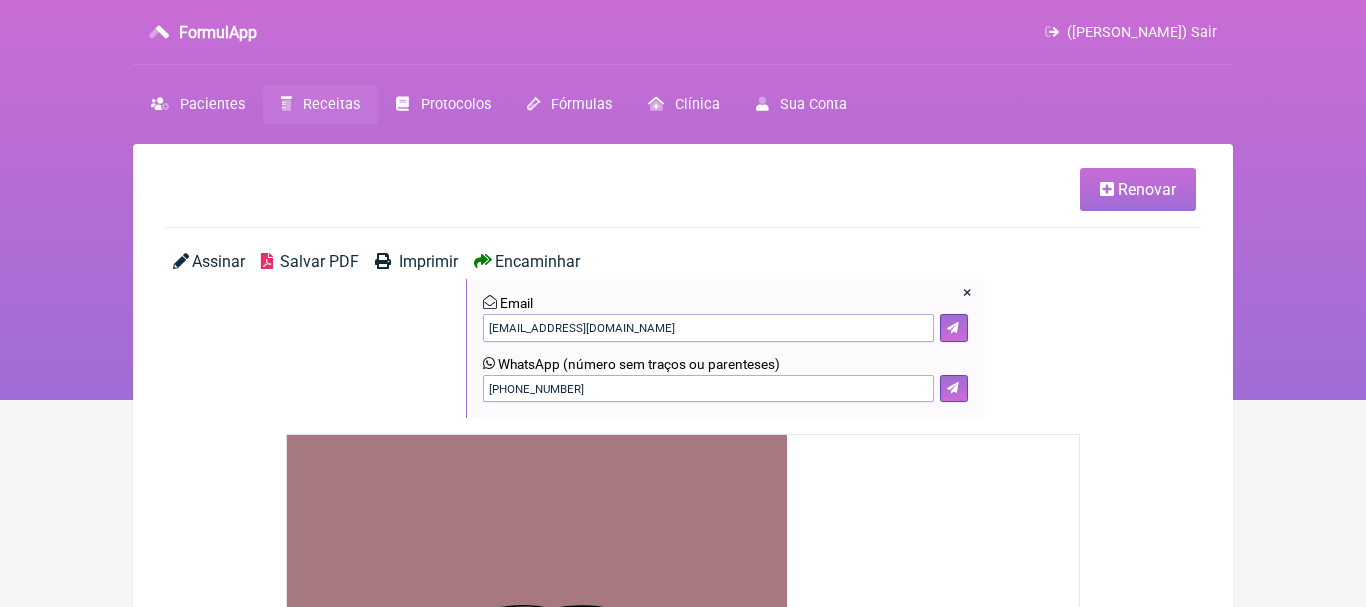 click on "× Email [EMAIL_ADDRESS][DOMAIN_NAME] WhatsApp (número sem traços ou parenteses) [PHONE_NUMBER]" at bounding box center [725, 348] 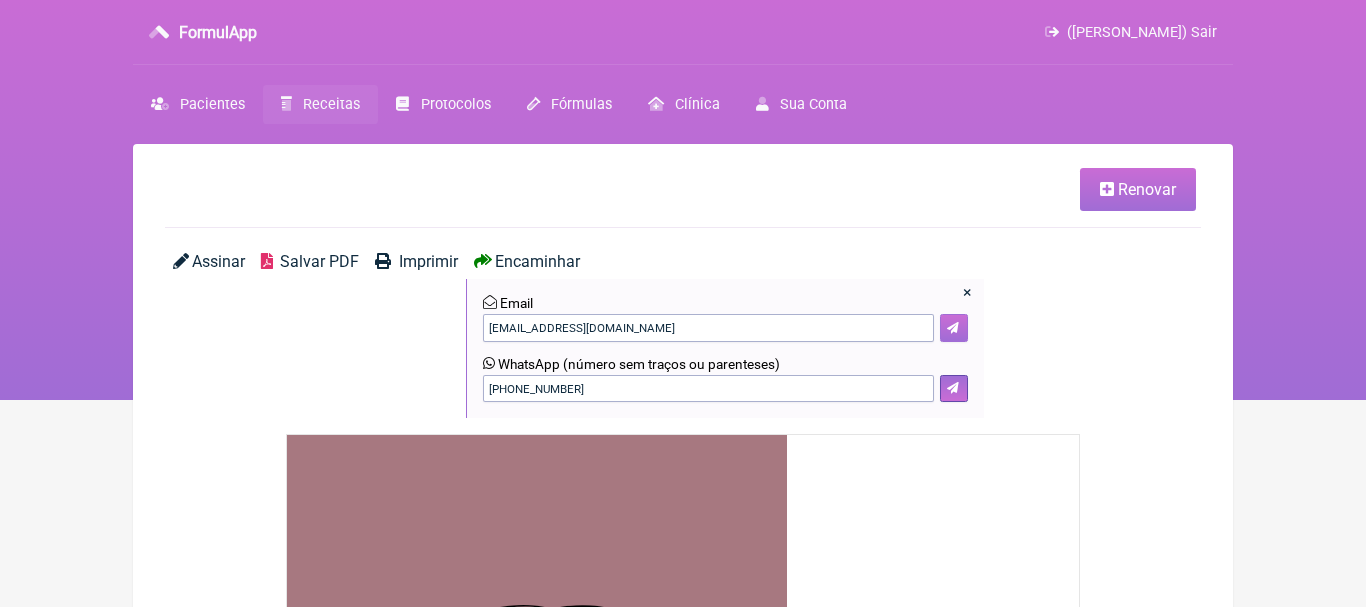click at bounding box center [954, 328] 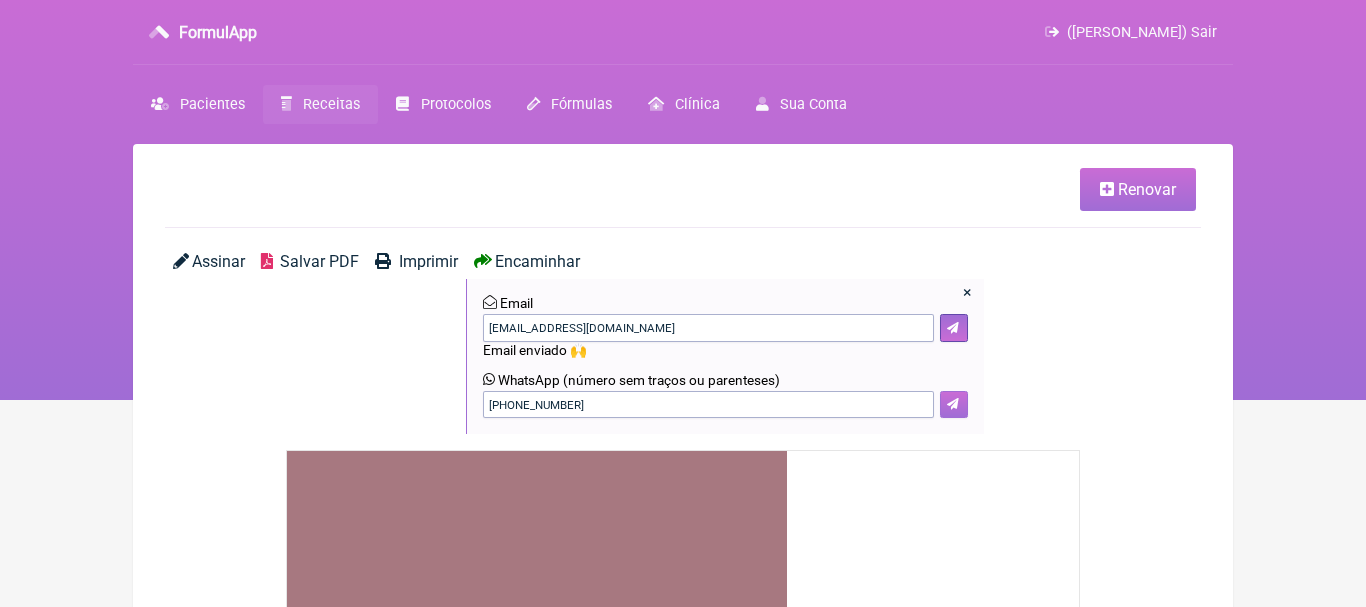 click at bounding box center [953, 404] 